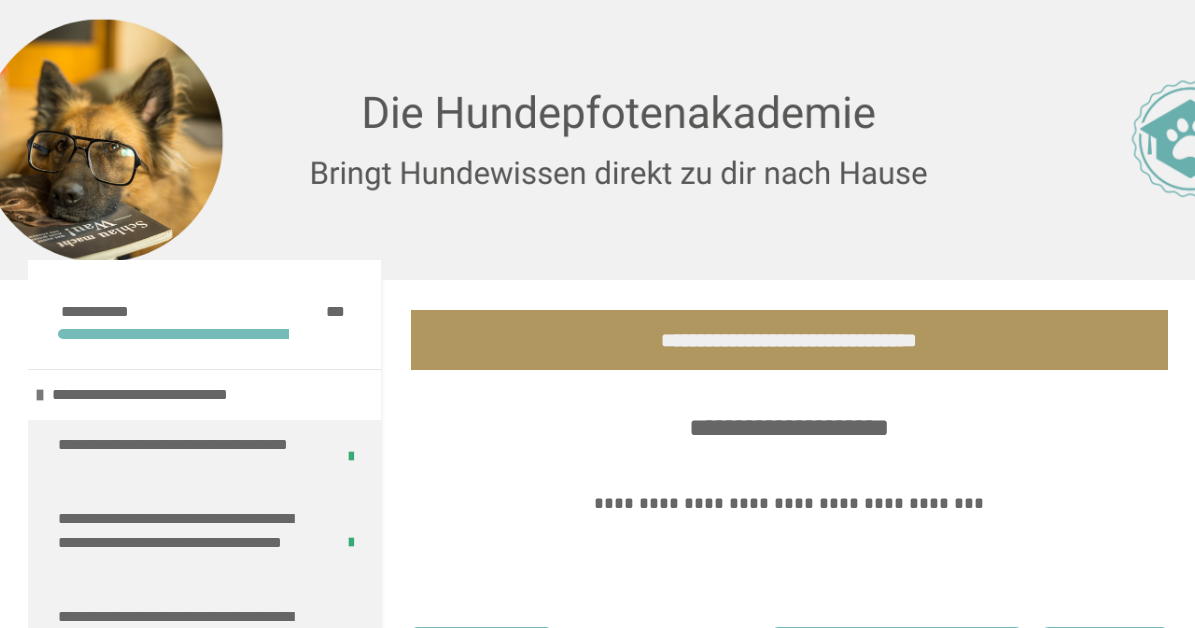scroll, scrollTop: 186, scrollLeft: 0, axis: vertical 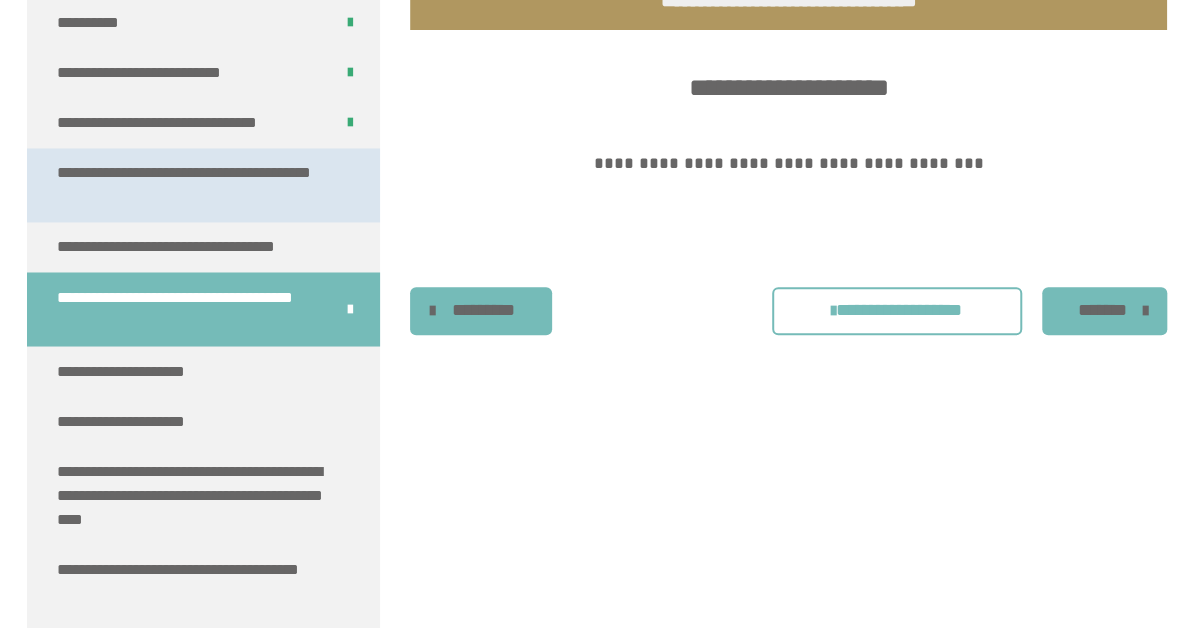click on "**********" at bounding box center [195, 185] 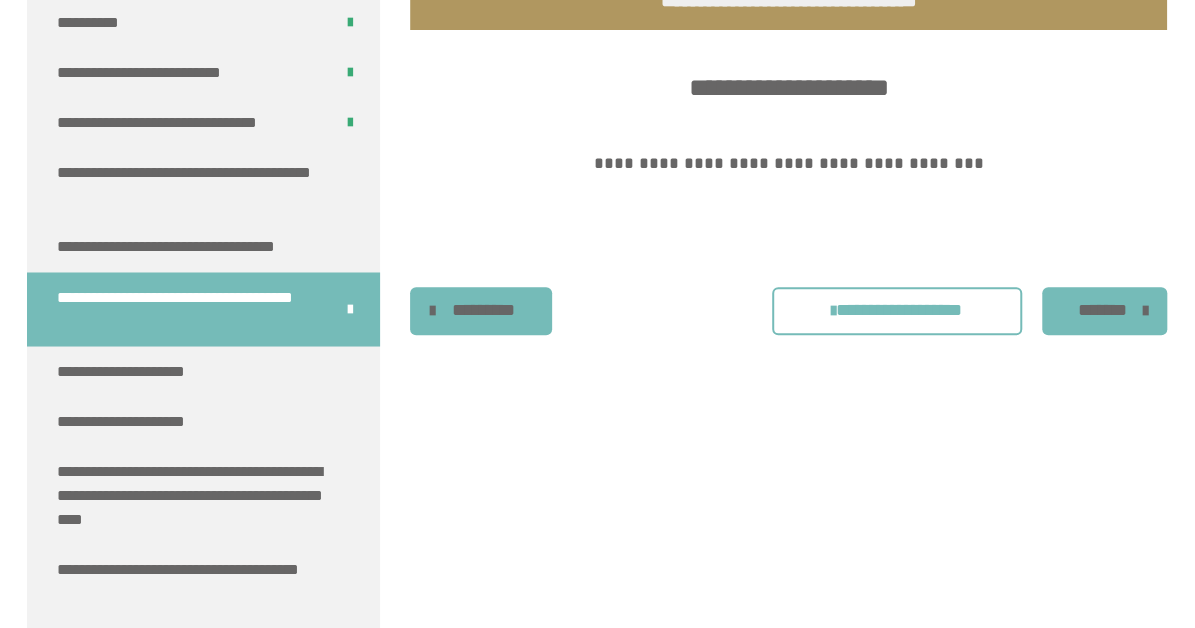 scroll, scrollTop: 270, scrollLeft: 0, axis: vertical 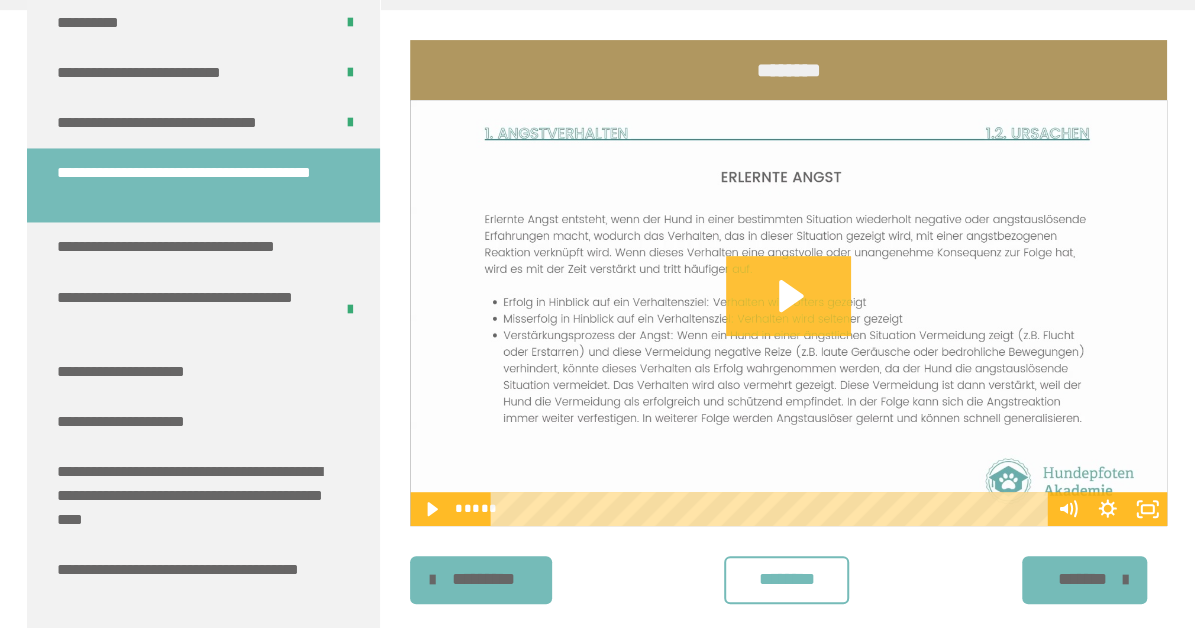 click 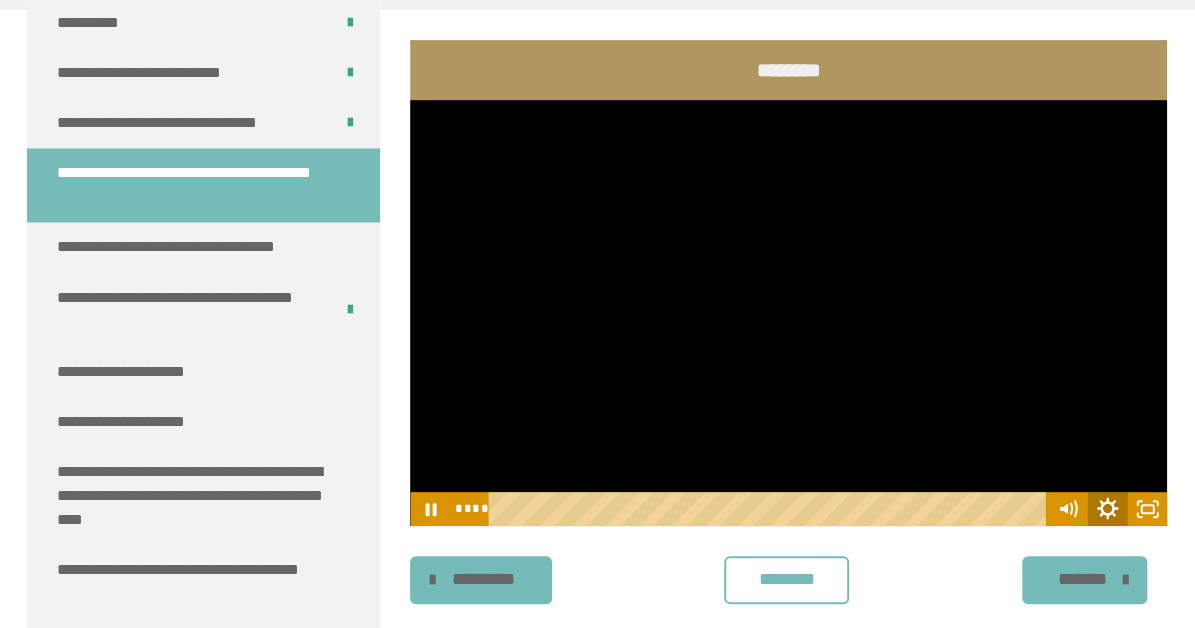 click 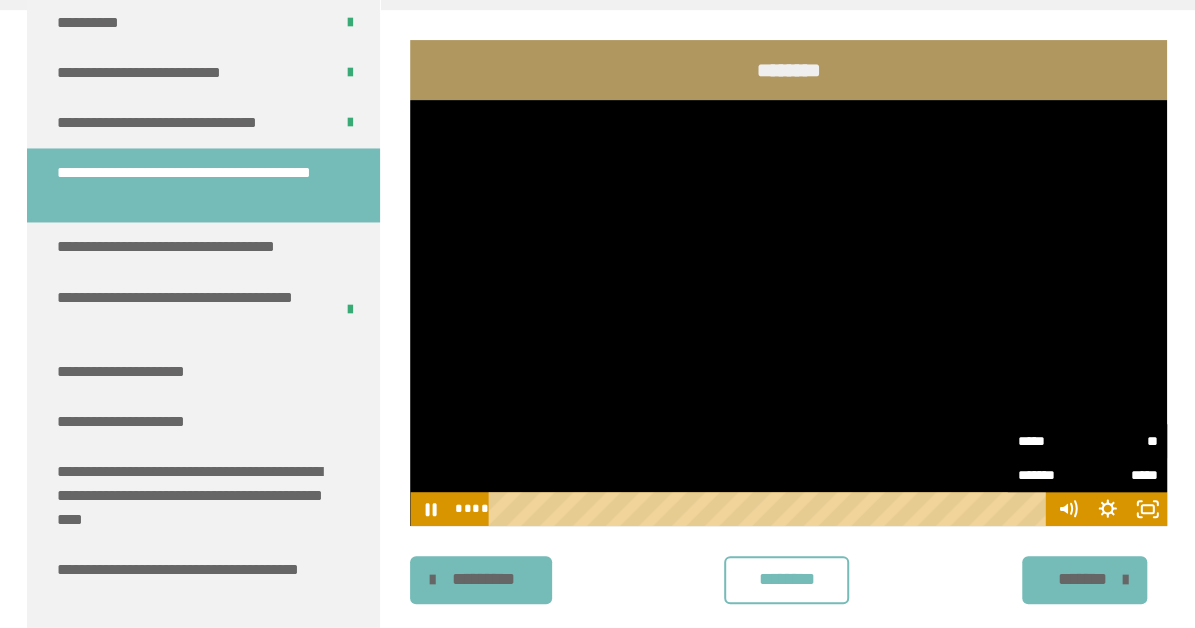click on "**" at bounding box center [1122, 441] 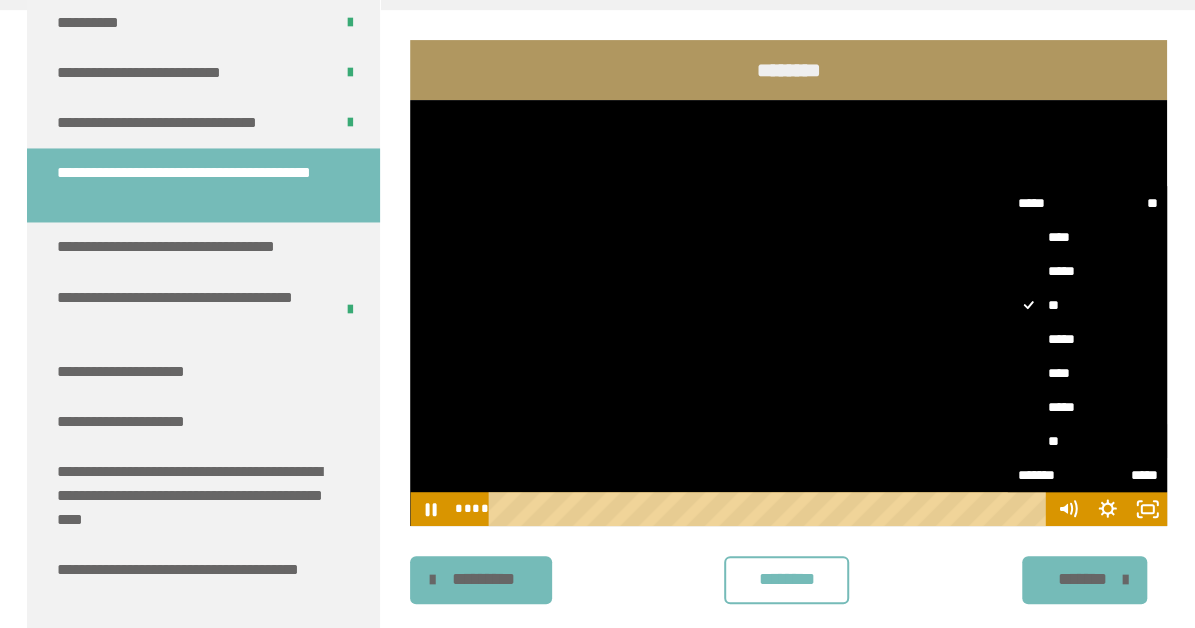 click on "**" at bounding box center [1087, 441] 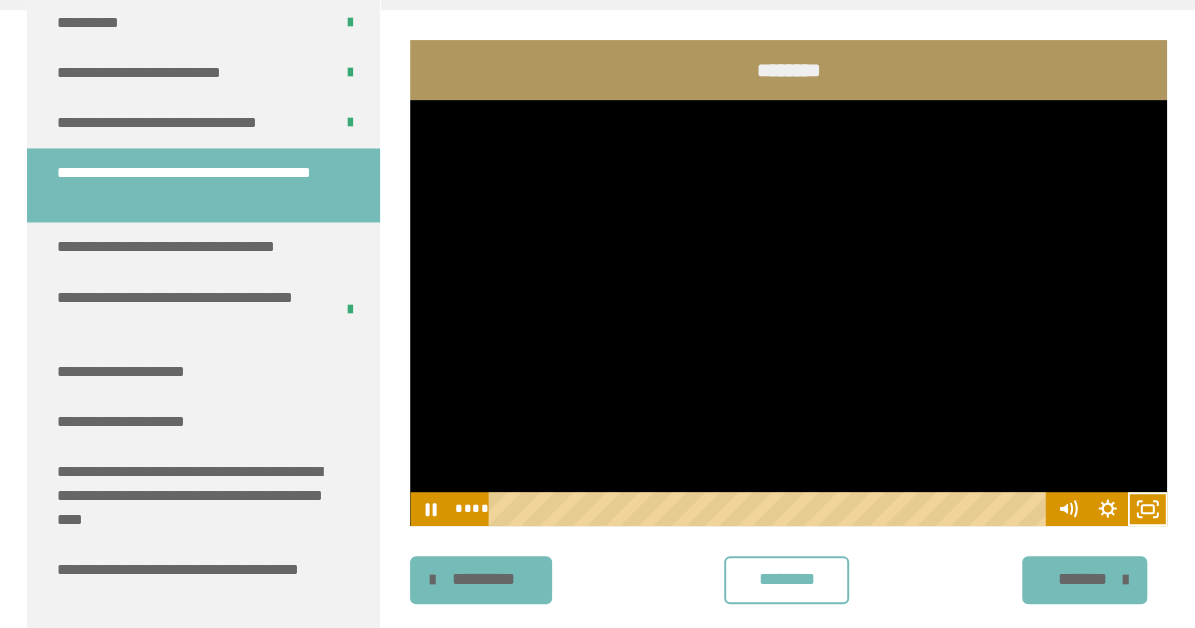 click on "********" at bounding box center (786, 579) 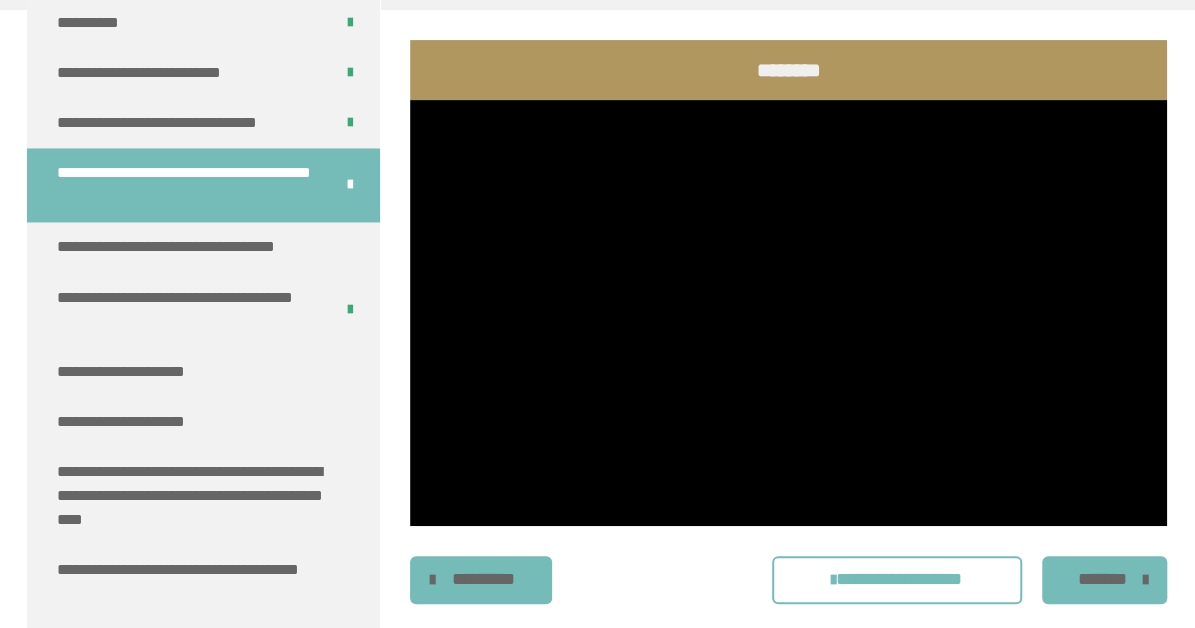click on "*******" at bounding box center (1102, 579) 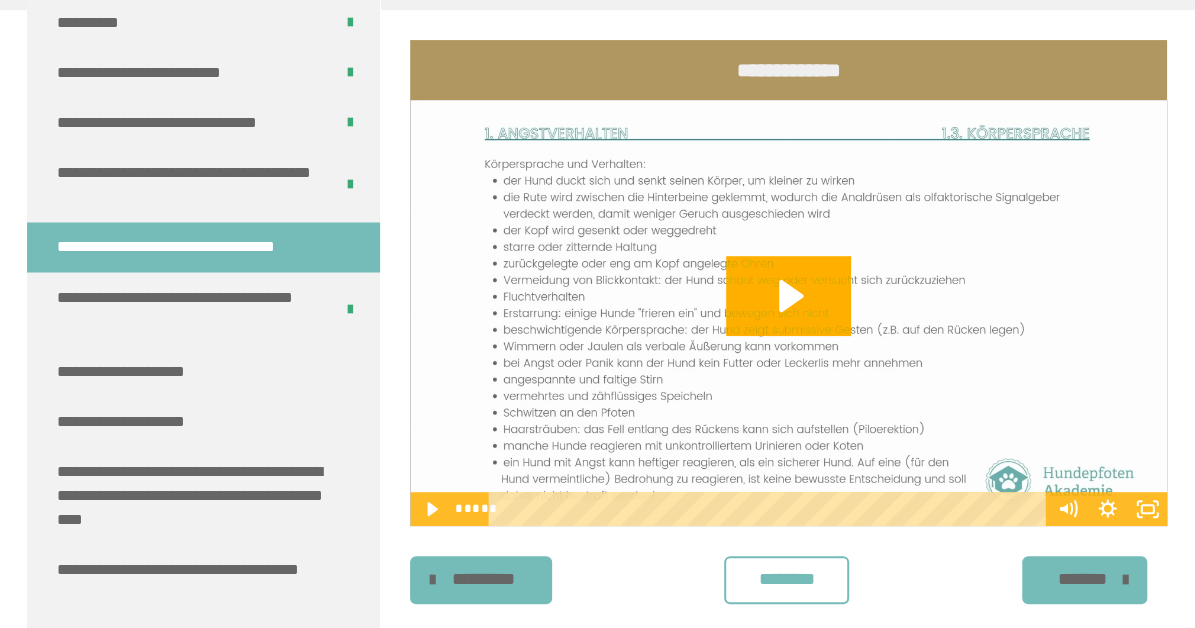 click on "*******" at bounding box center (1082, 579) 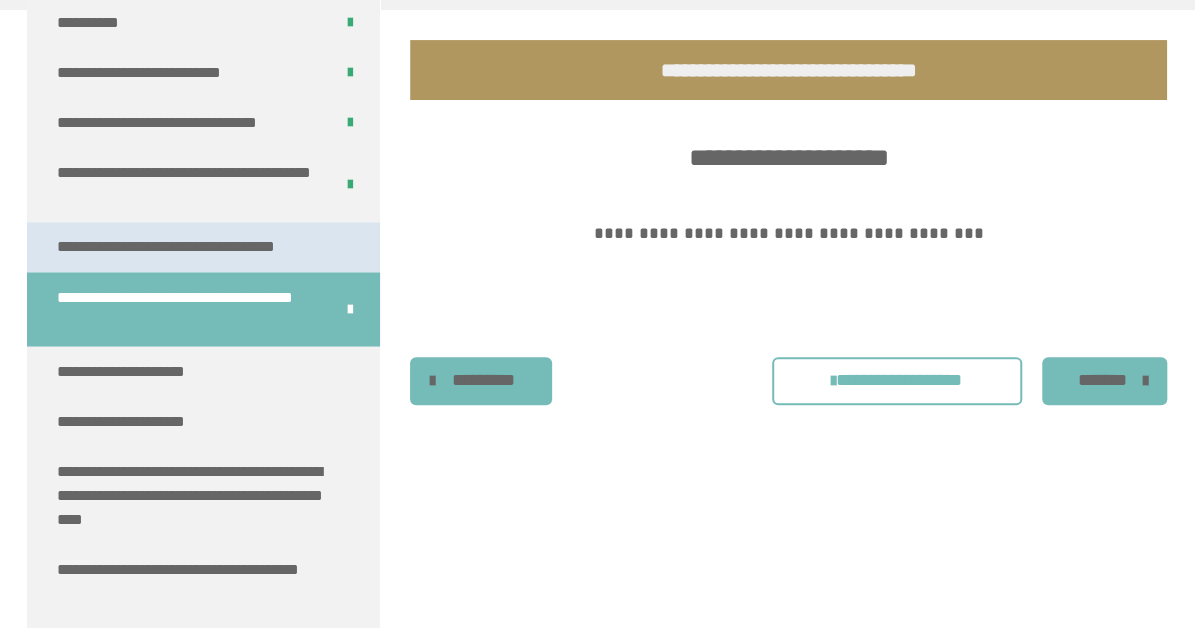click on "**********" at bounding box center (203, 247) 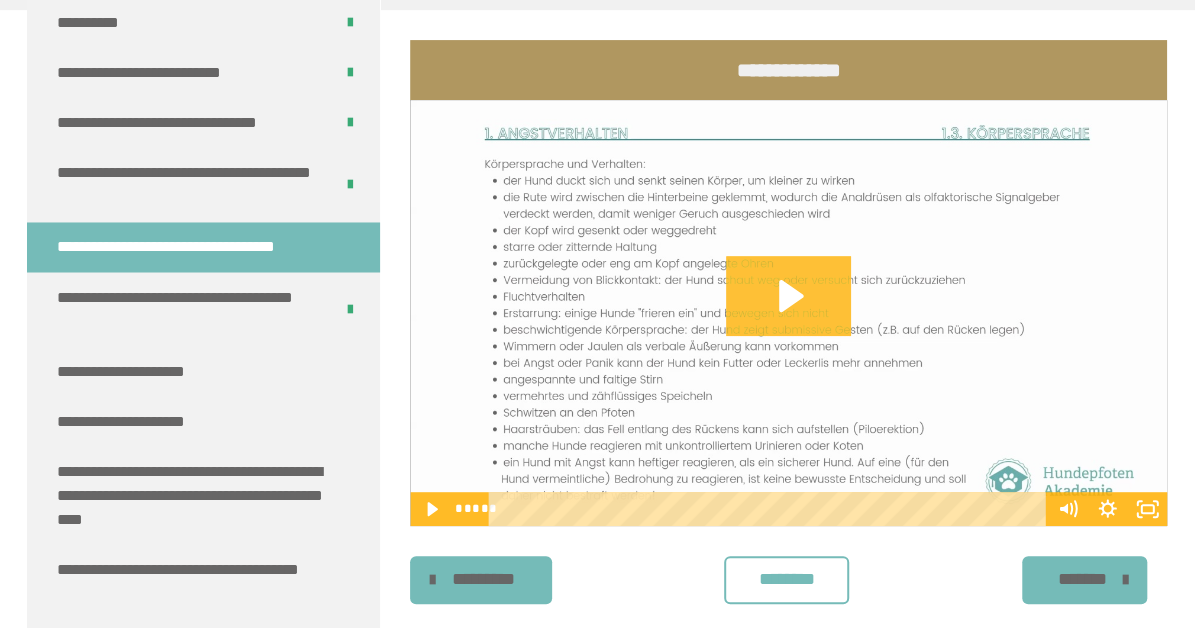 click 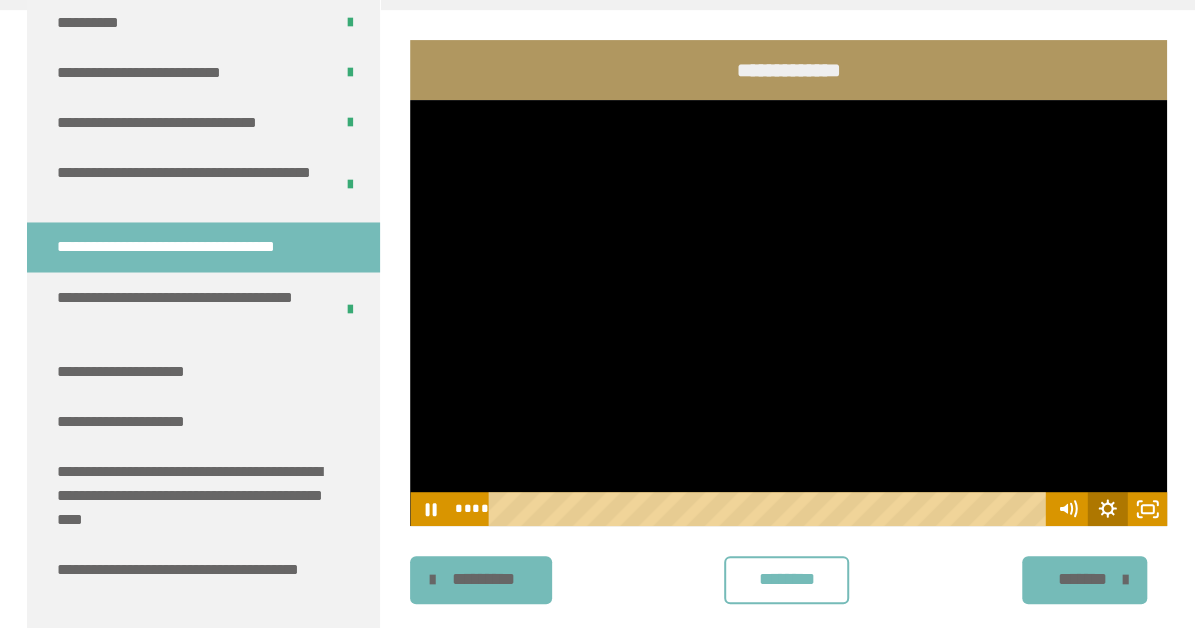 click 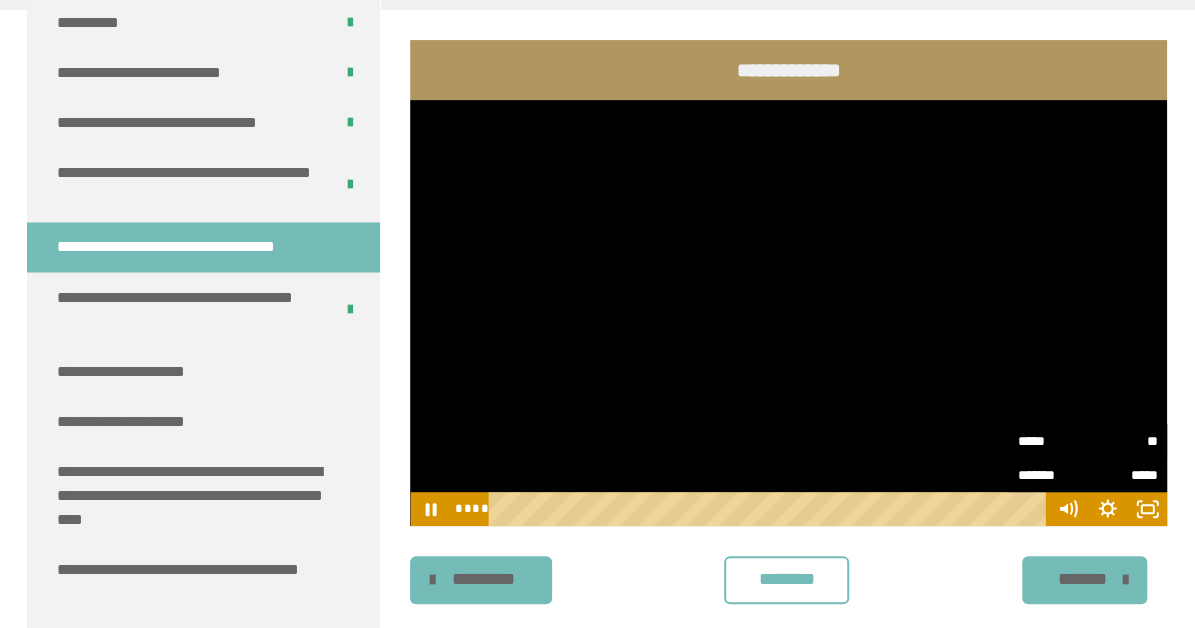 click on "*****" at bounding box center (1052, 441) 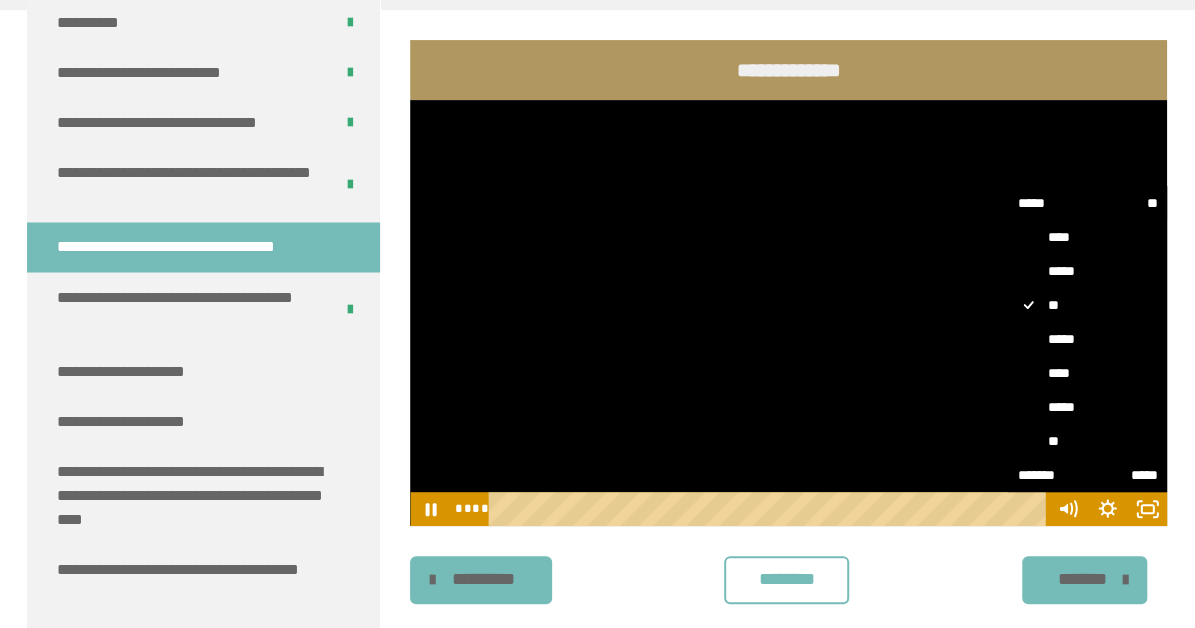 click on "**" at bounding box center (1087, 441) 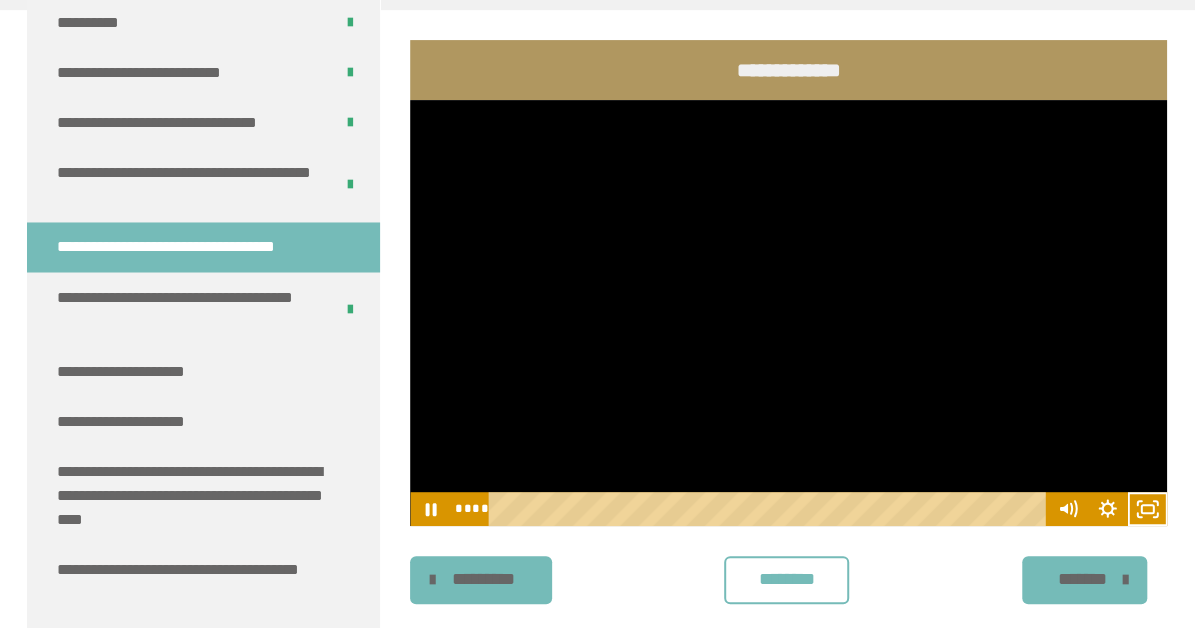 click on "********" at bounding box center [786, 580] 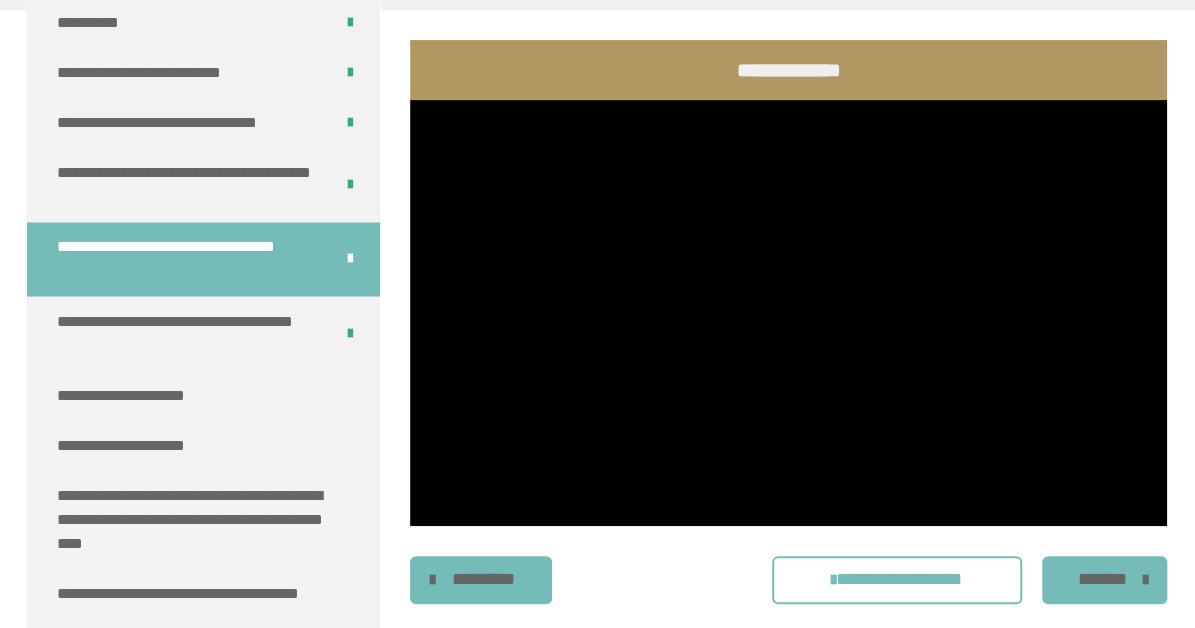 click on "*******" at bounding box center (1102, 579) 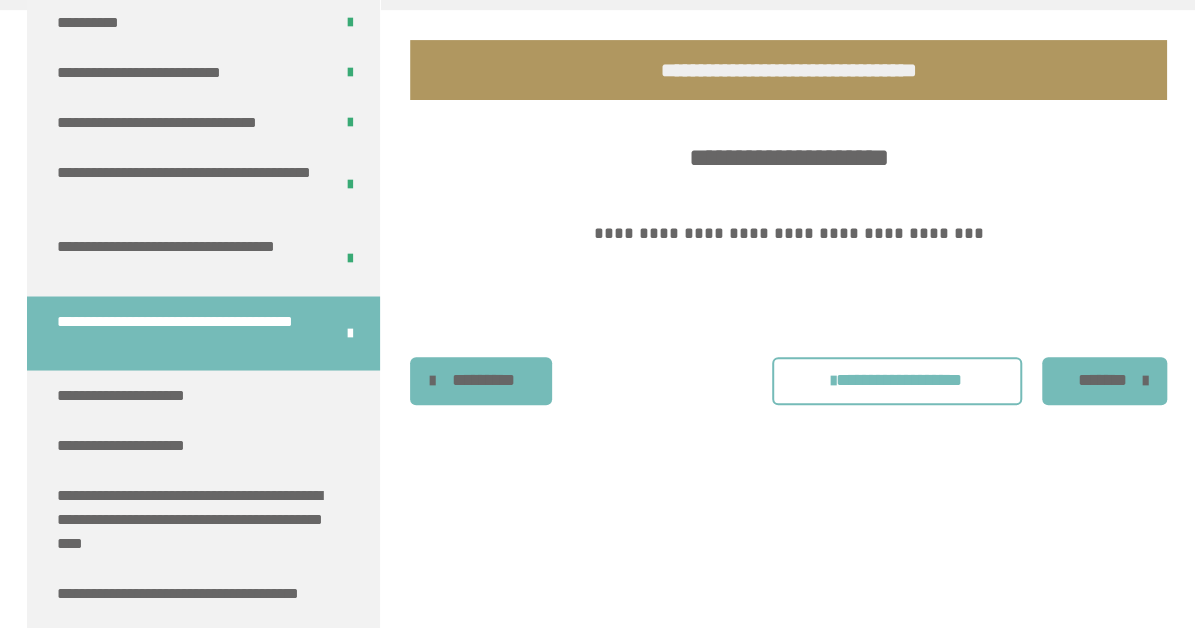 click on "*******" at bounding box center (1102, 380) 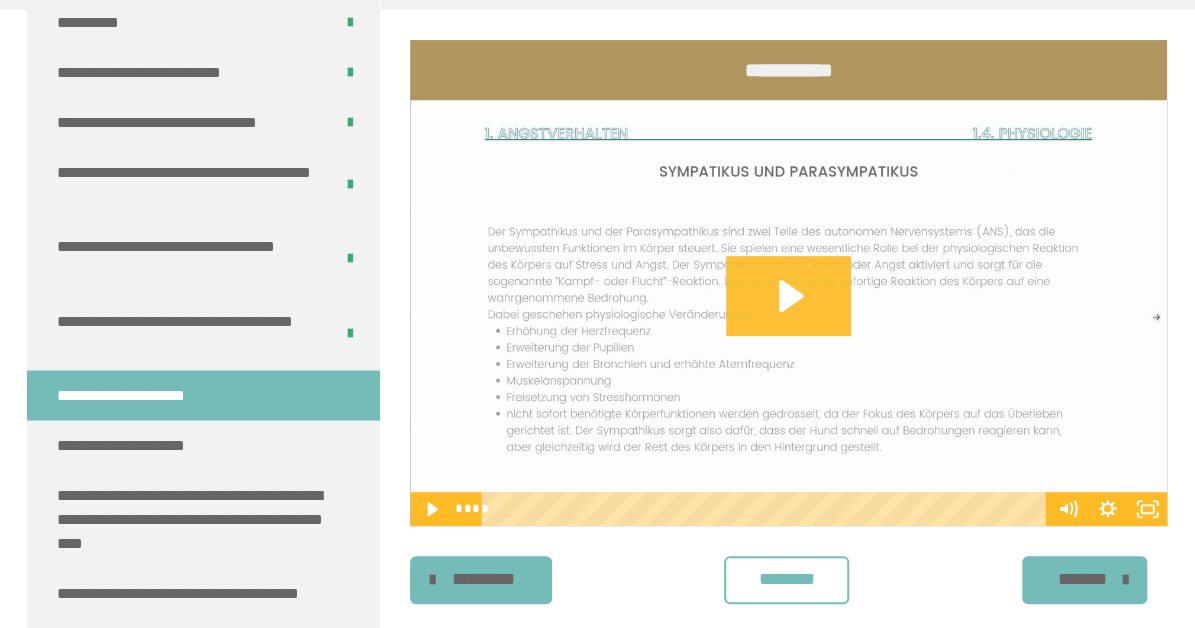 click 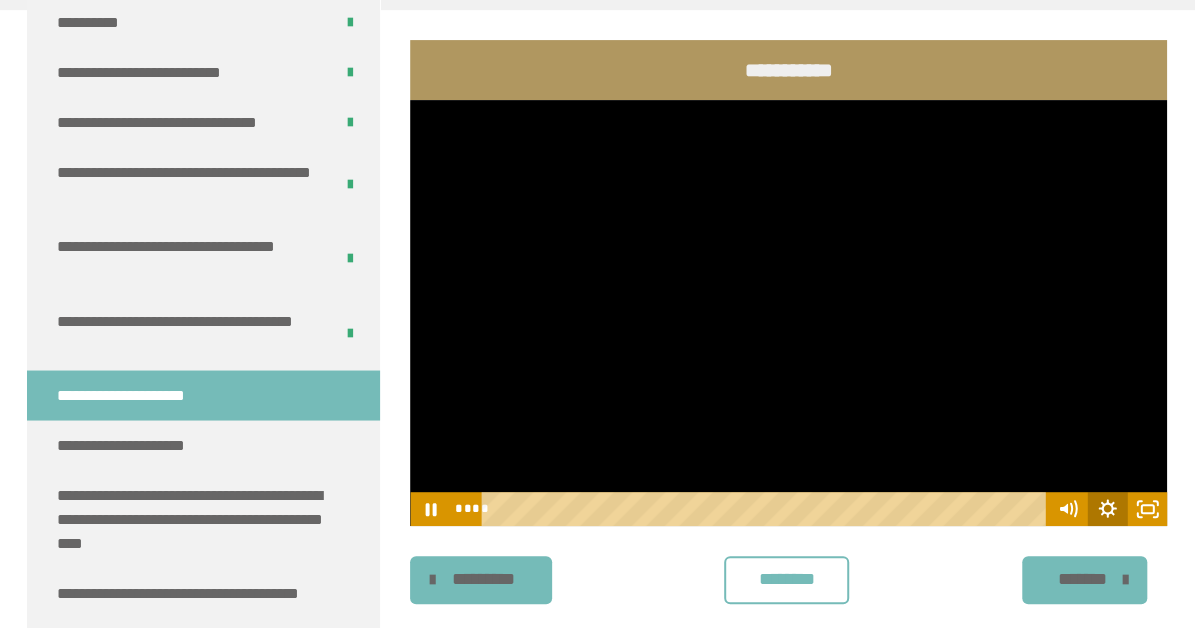 click 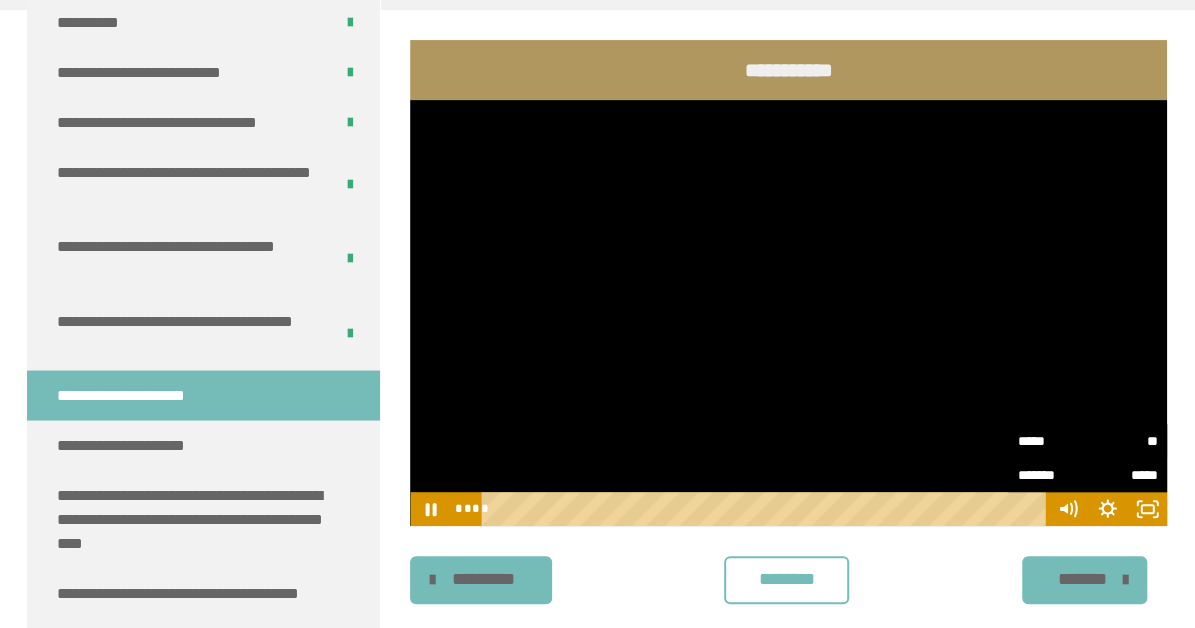 click on "**" at bounding box center [1122, 441] 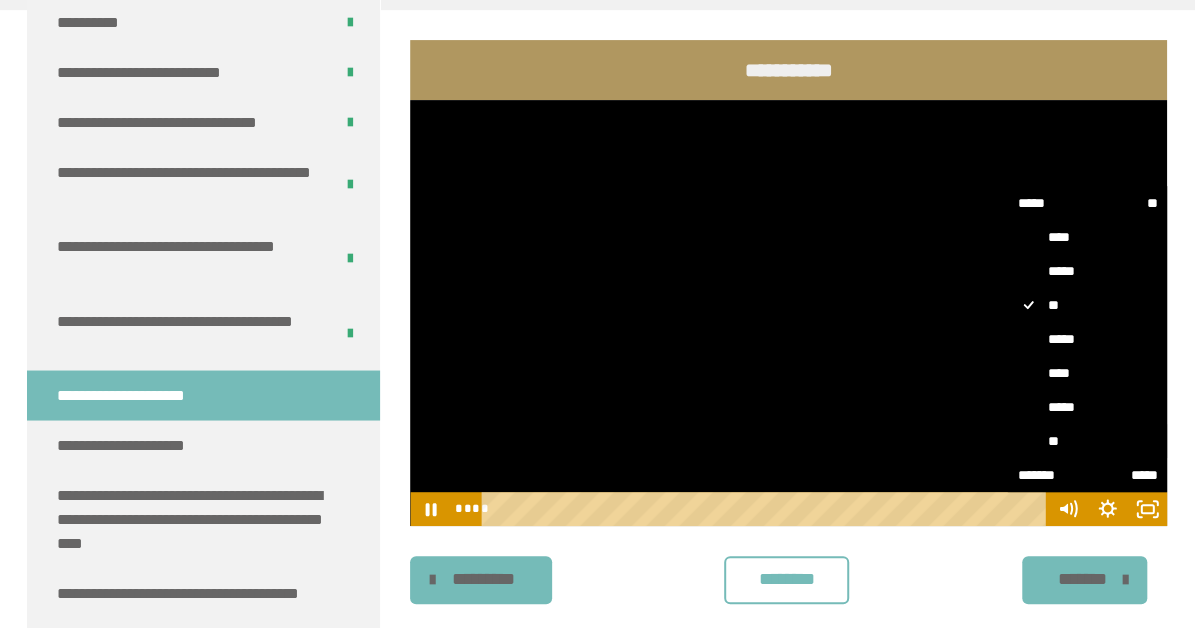click on "**" at bounding box center [1087, 441] 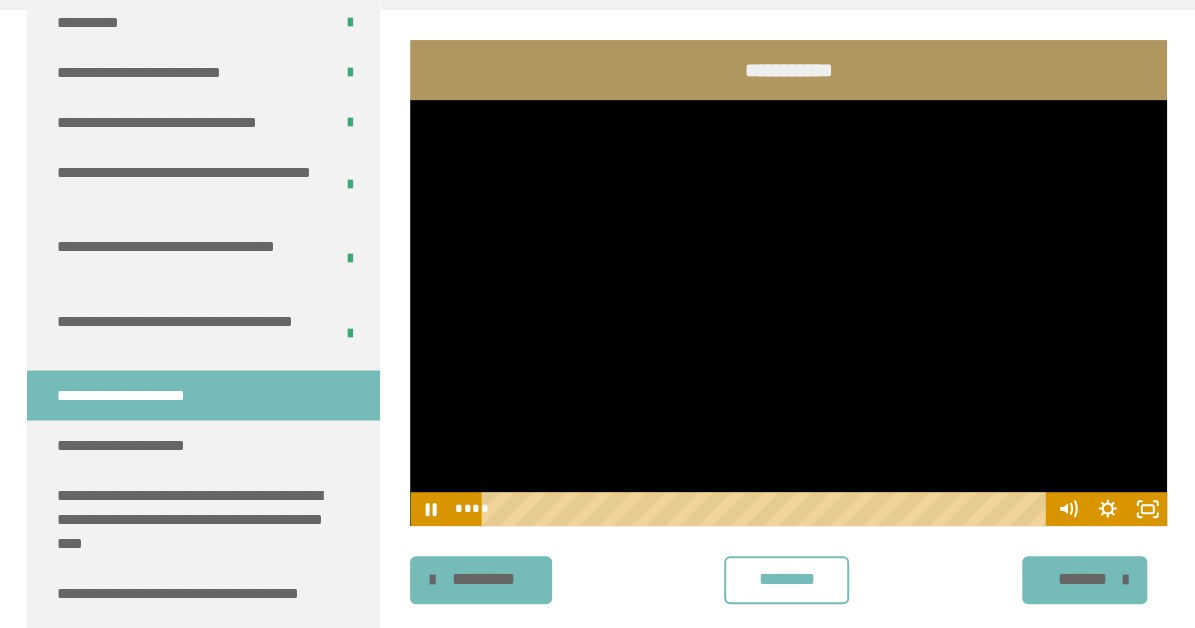 click on "********" at bounding box center (786, 579) 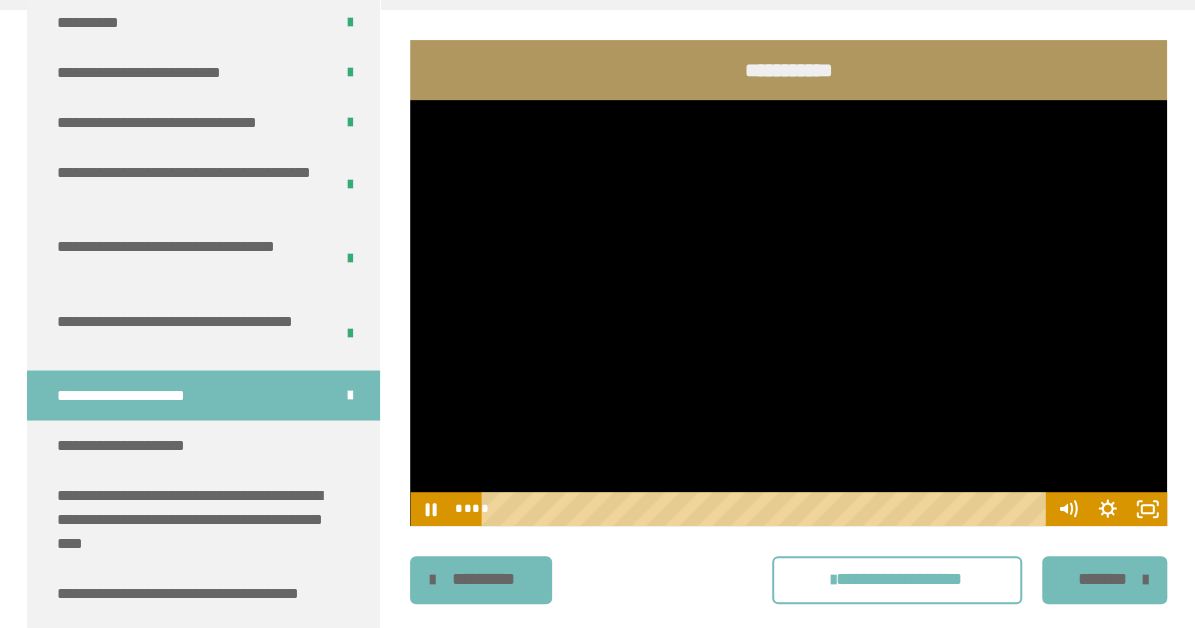 click at bounding box center (788, 313) 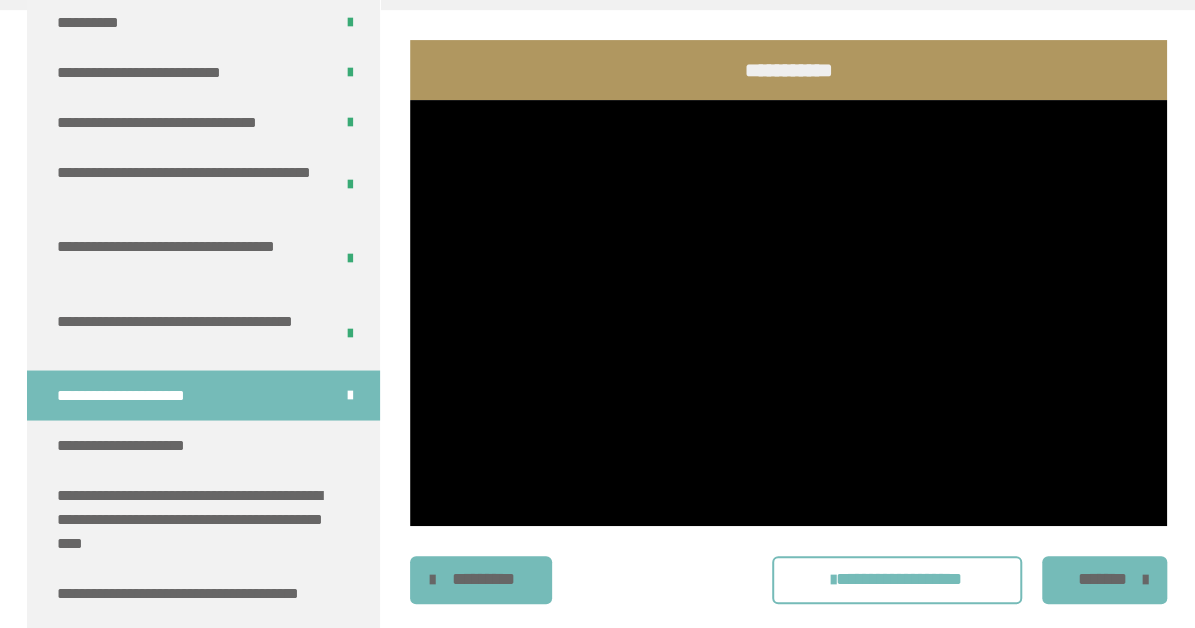 click at bounding box center [788, 313] 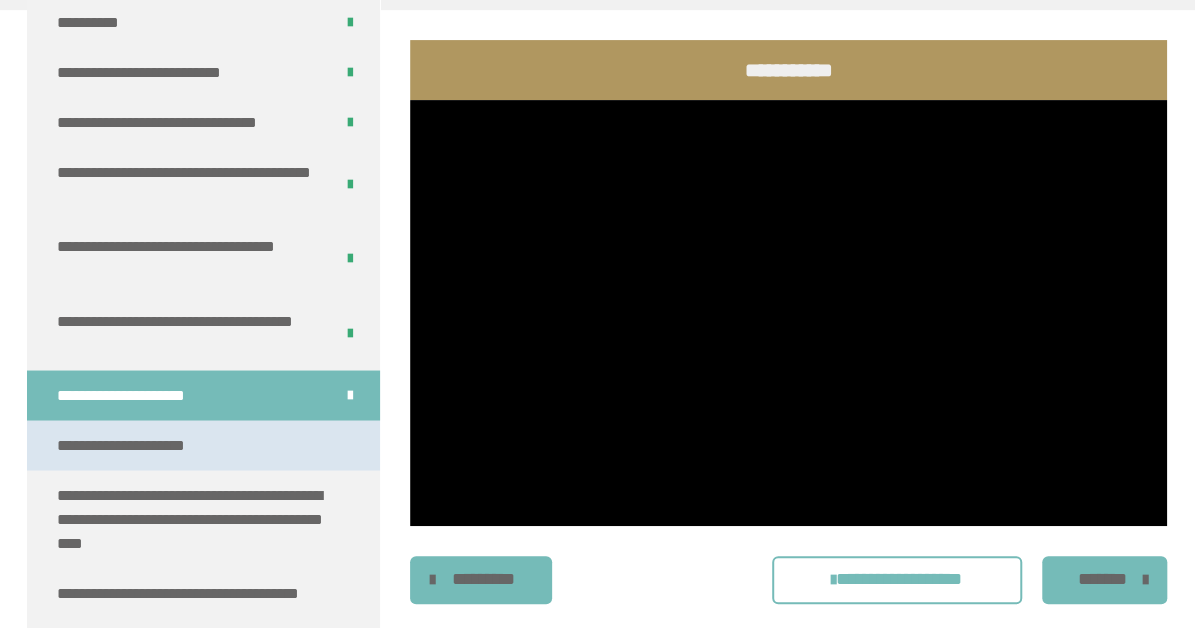 click on "**********" at bounding box center (133, 445) 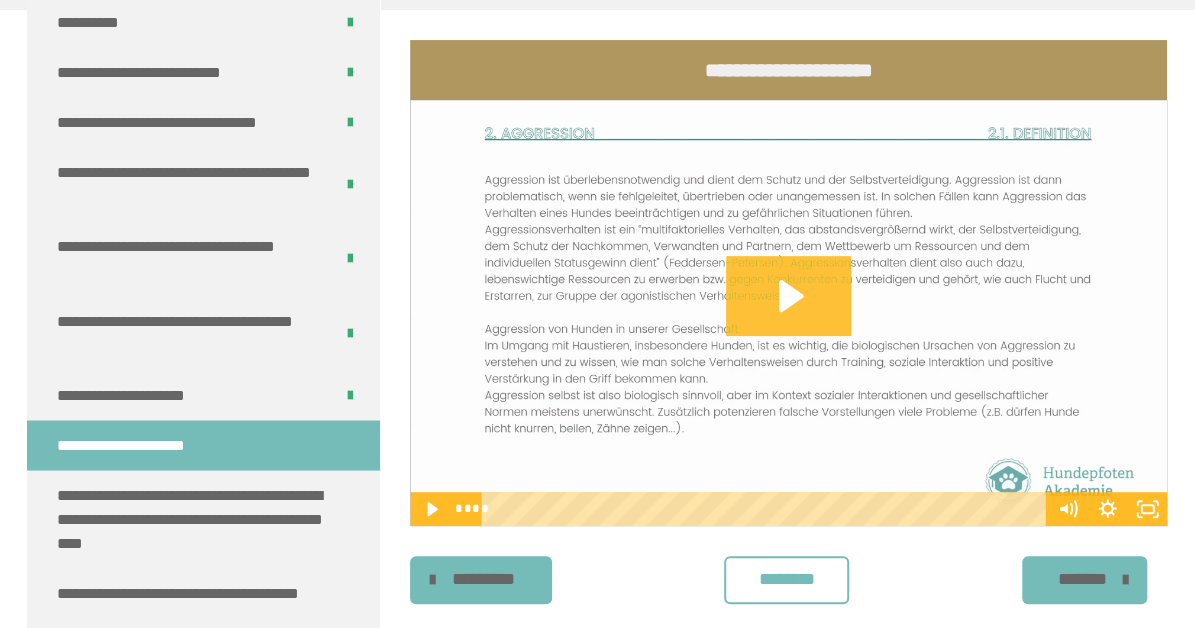 click 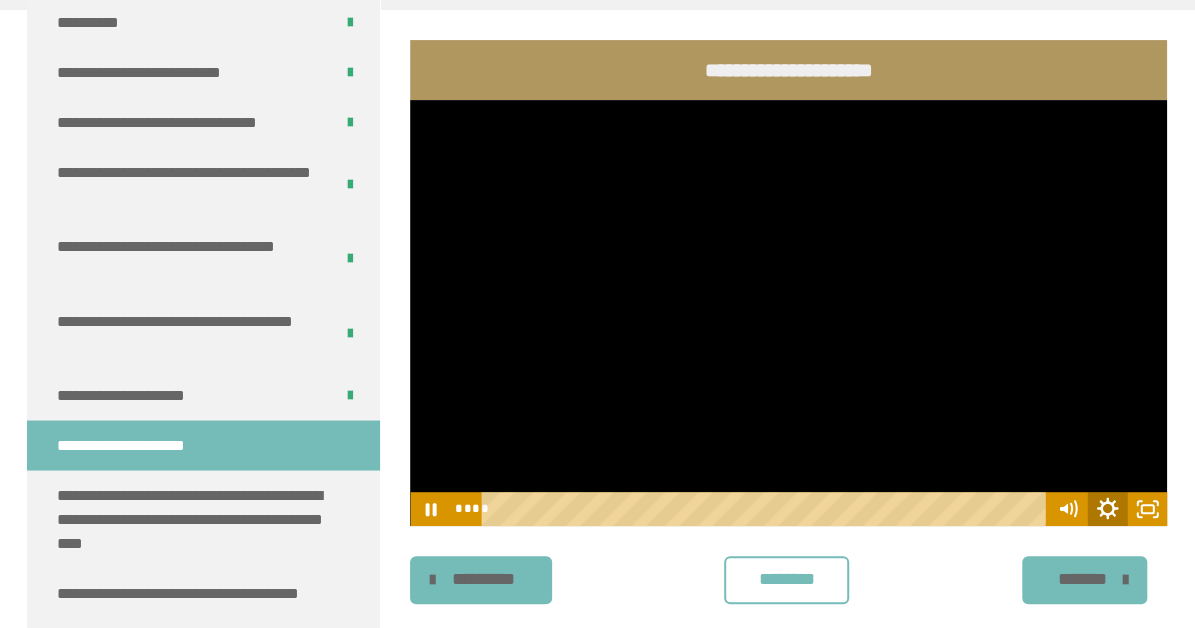 click 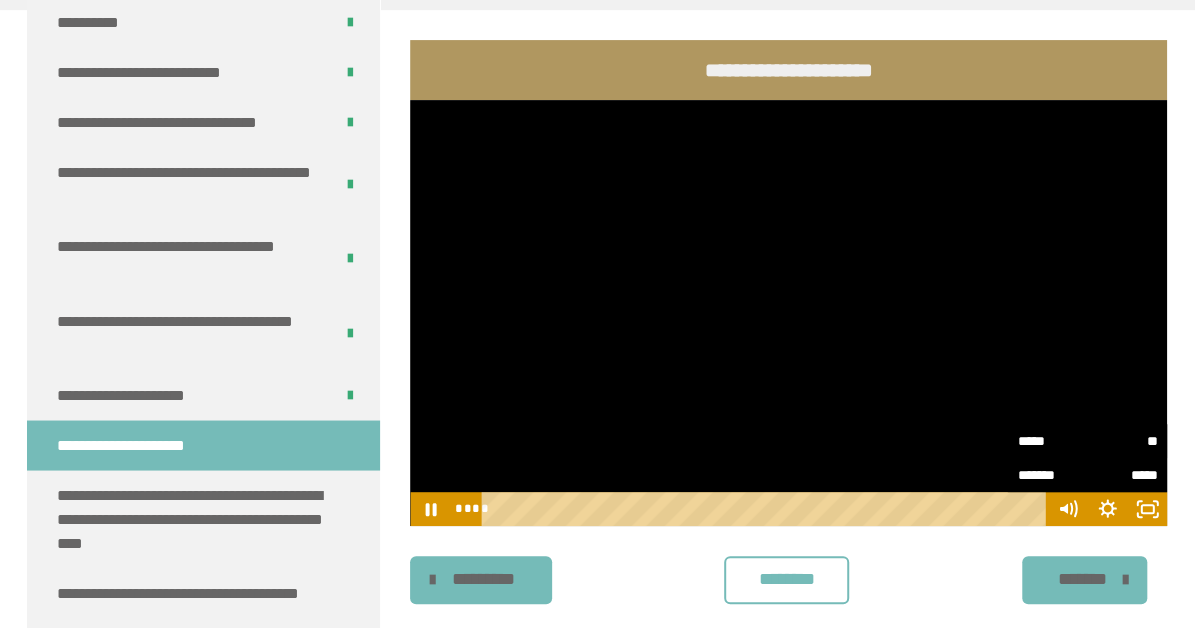 click on "**" at bounding box center (1122, 441) 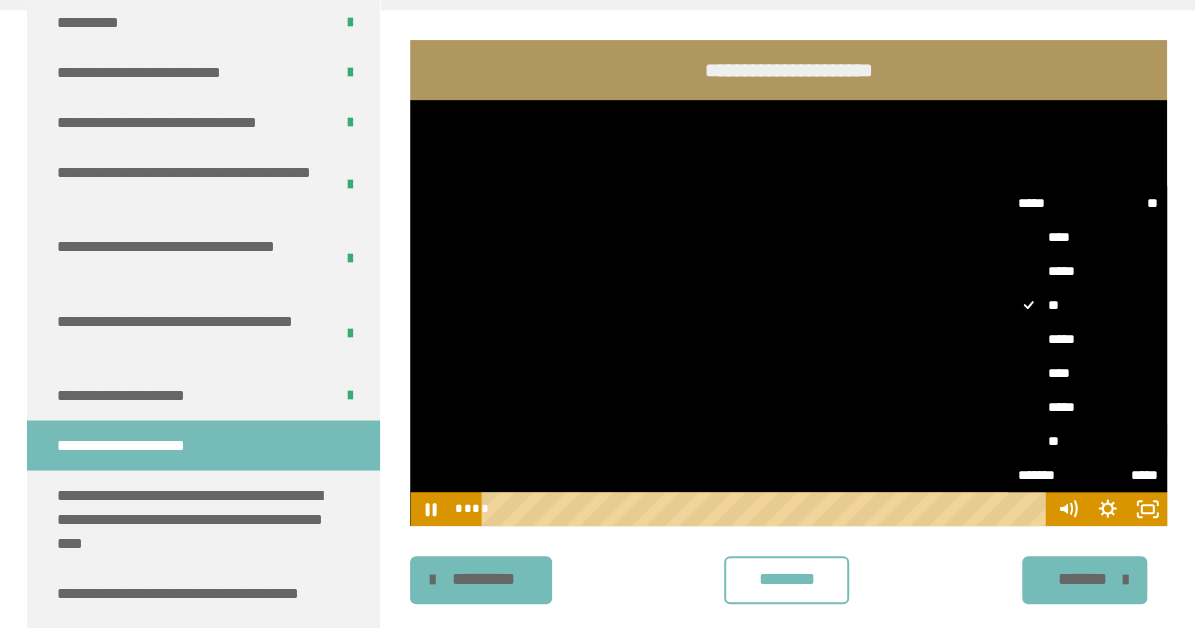 click on "**" at bounding box center (1087, 441) 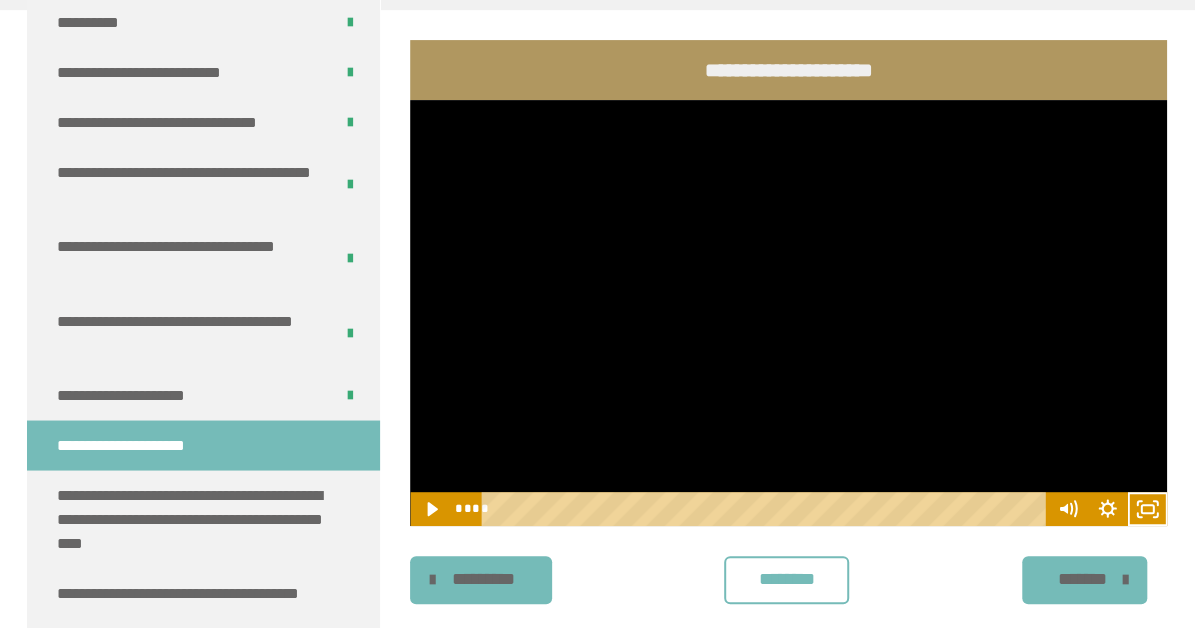 click at bounding box center [788, 313] 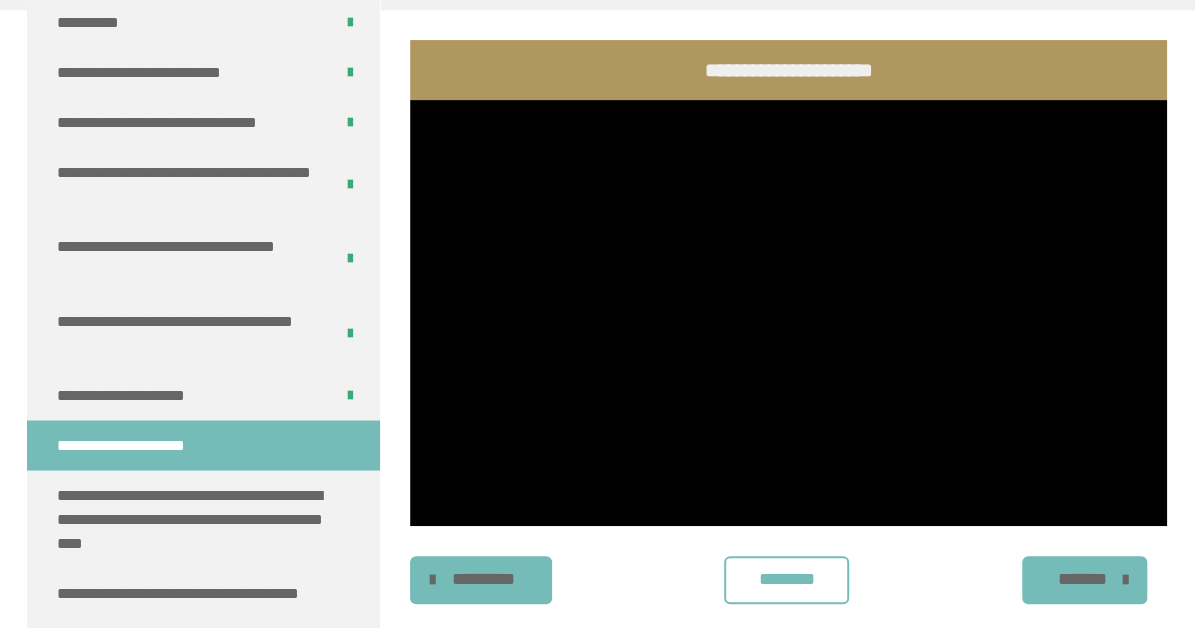 click on "********" at bounding box center (786, 579) 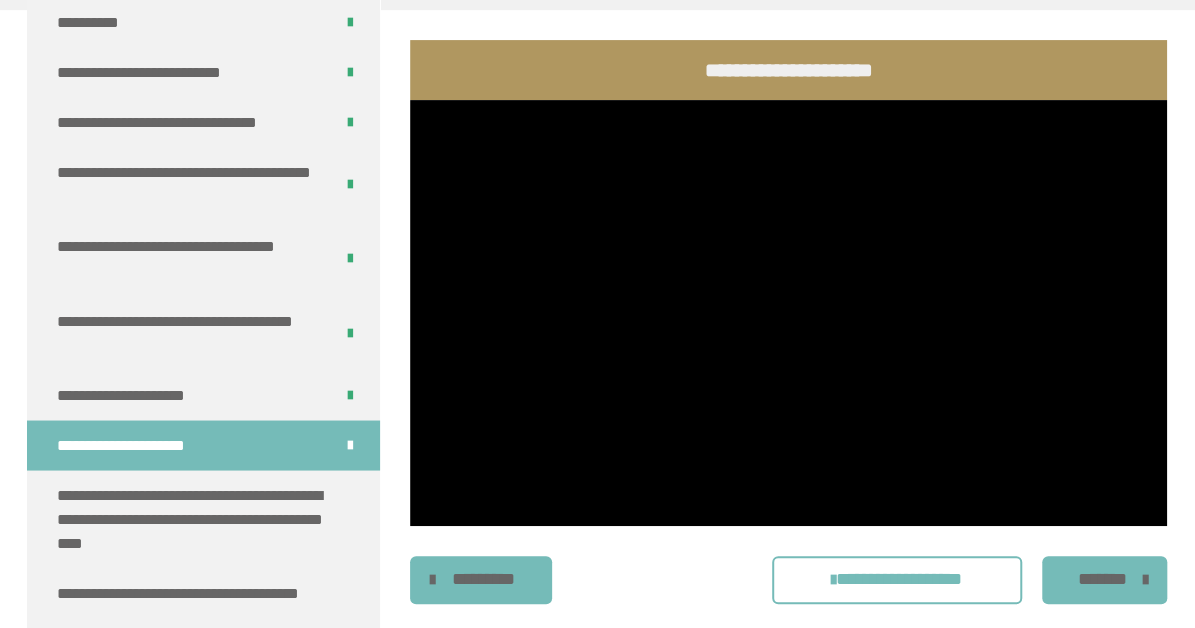 click on "*******" at bounding box center (1102, 579) 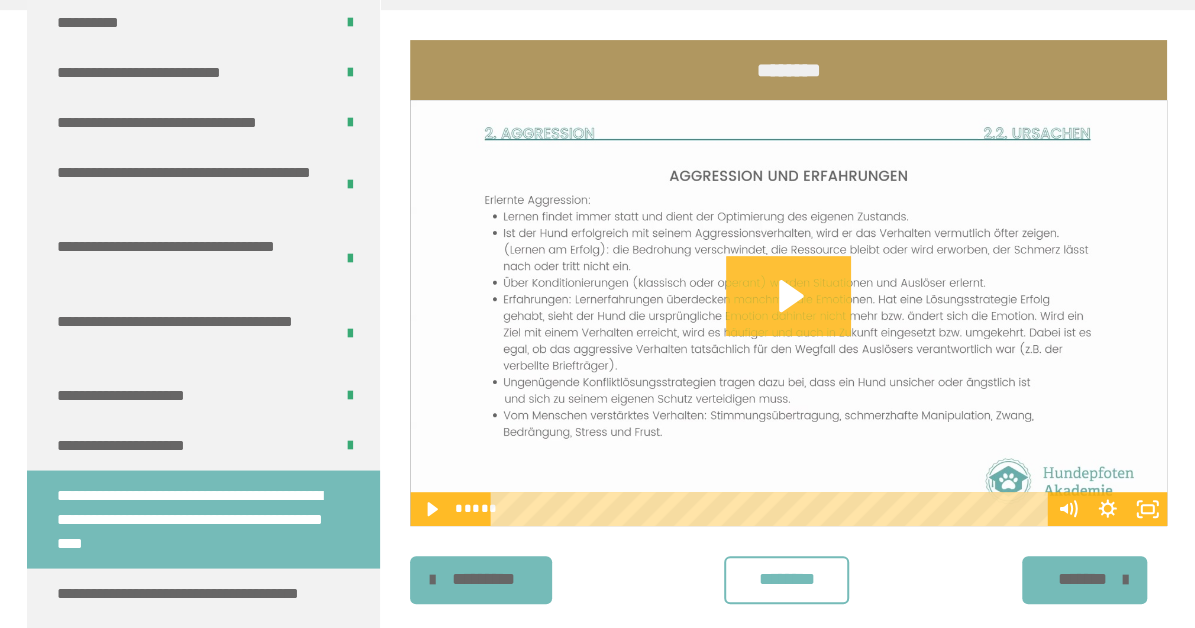 click 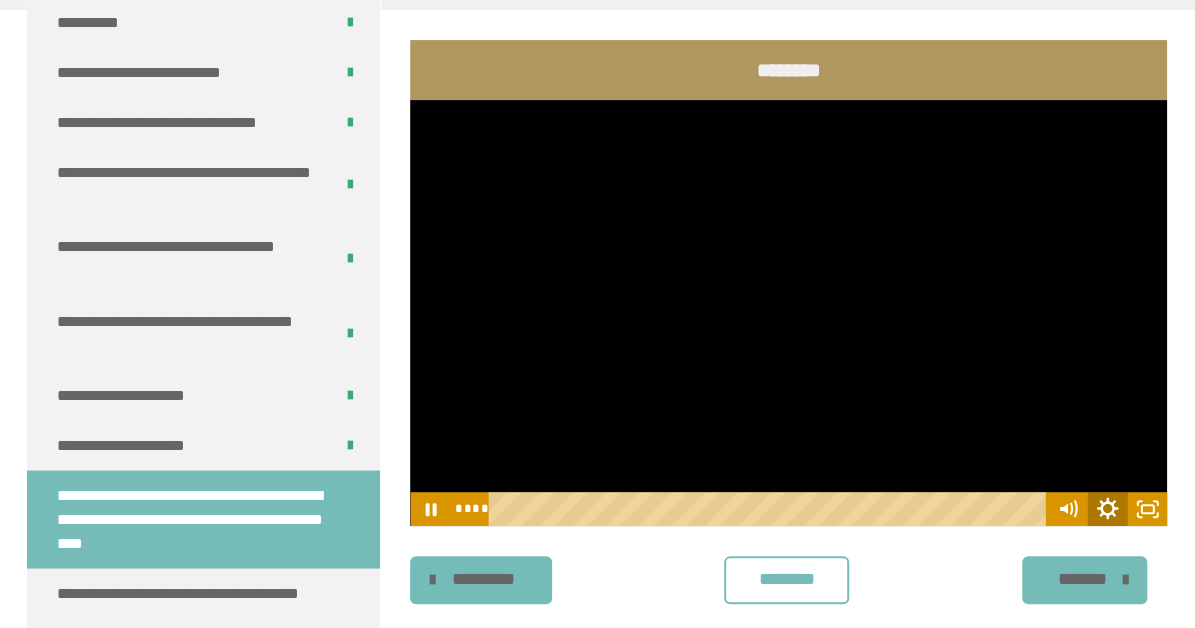click 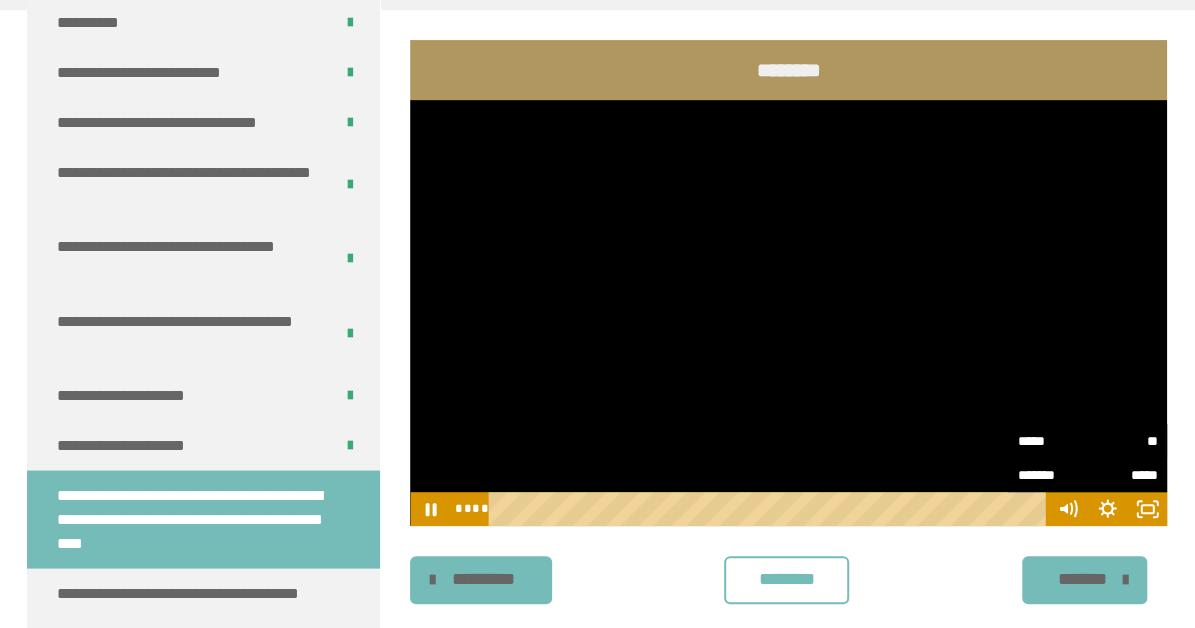 click on "*****" at bounding box center (1052, 441) 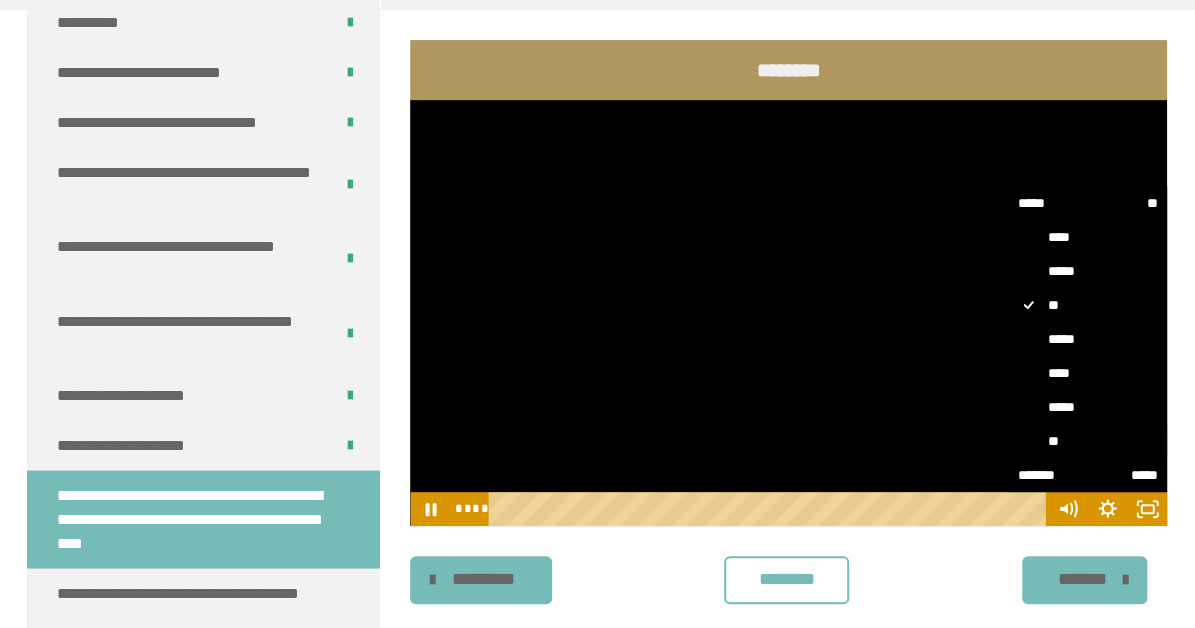 click on "**" at bounding box center (1087, 441) 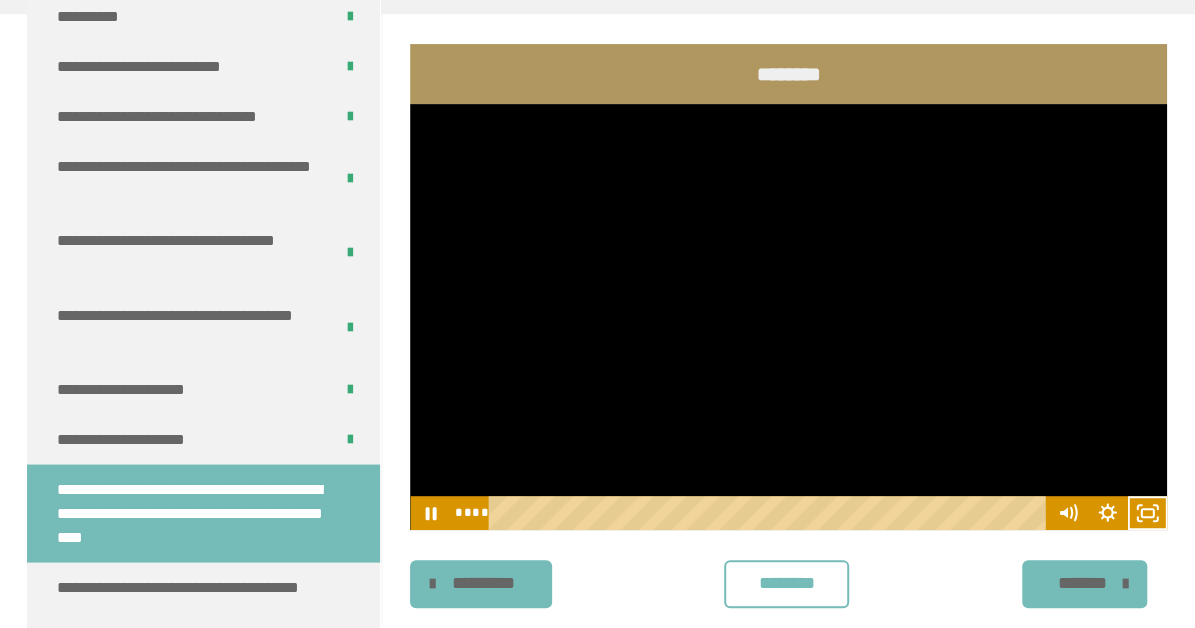 scroll, scrollTop: 242, scrollLeft: 0, axis: vertical 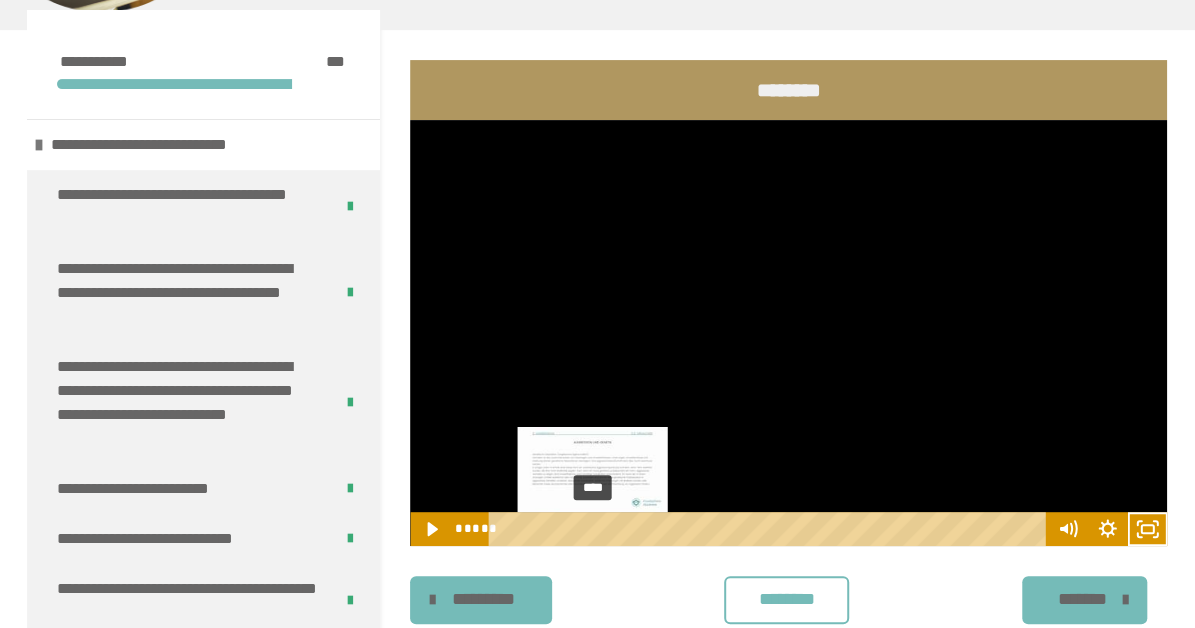 click on "****" at bounding box center [770, 529] 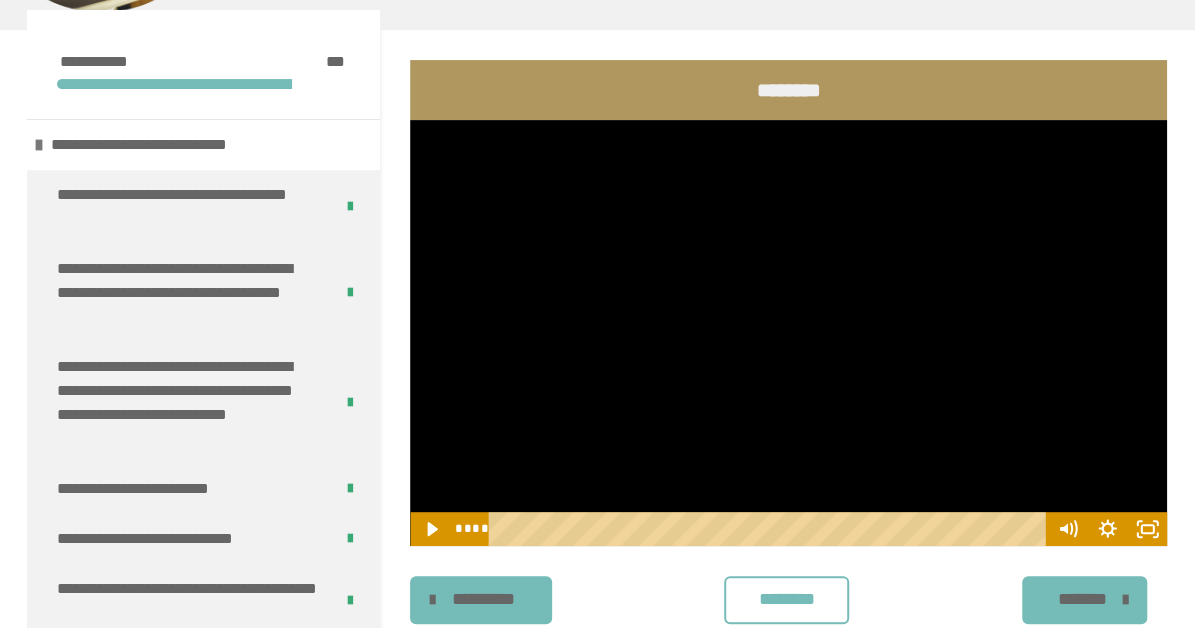 click at bounding box center (788, 333) 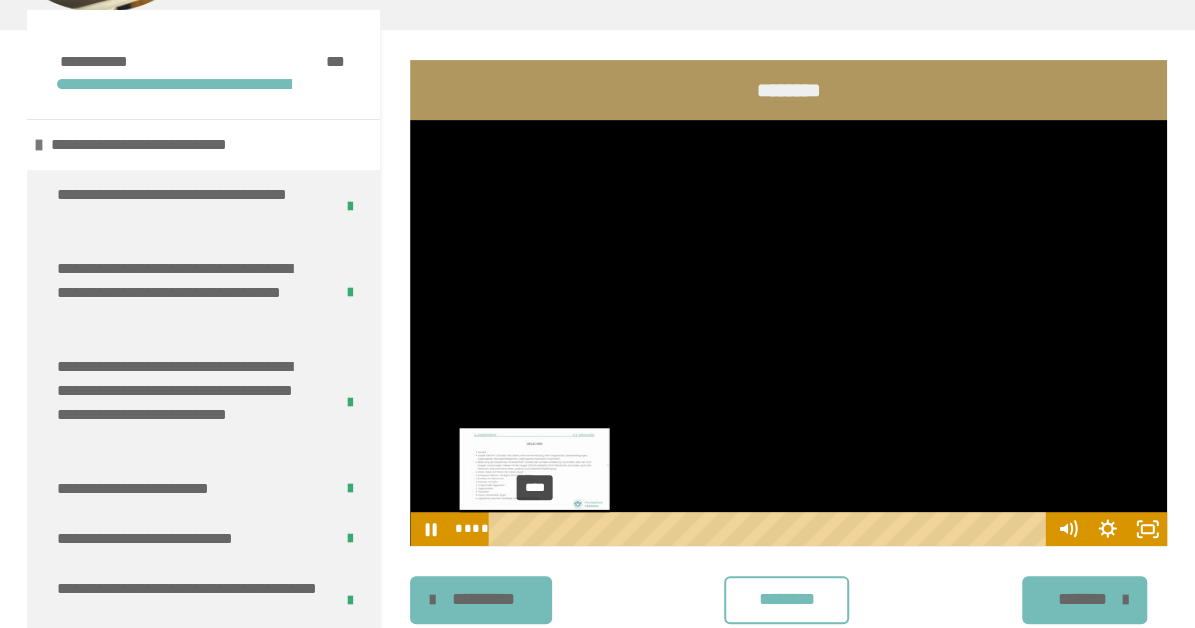 click on "****" at bounding box center [770, 529] 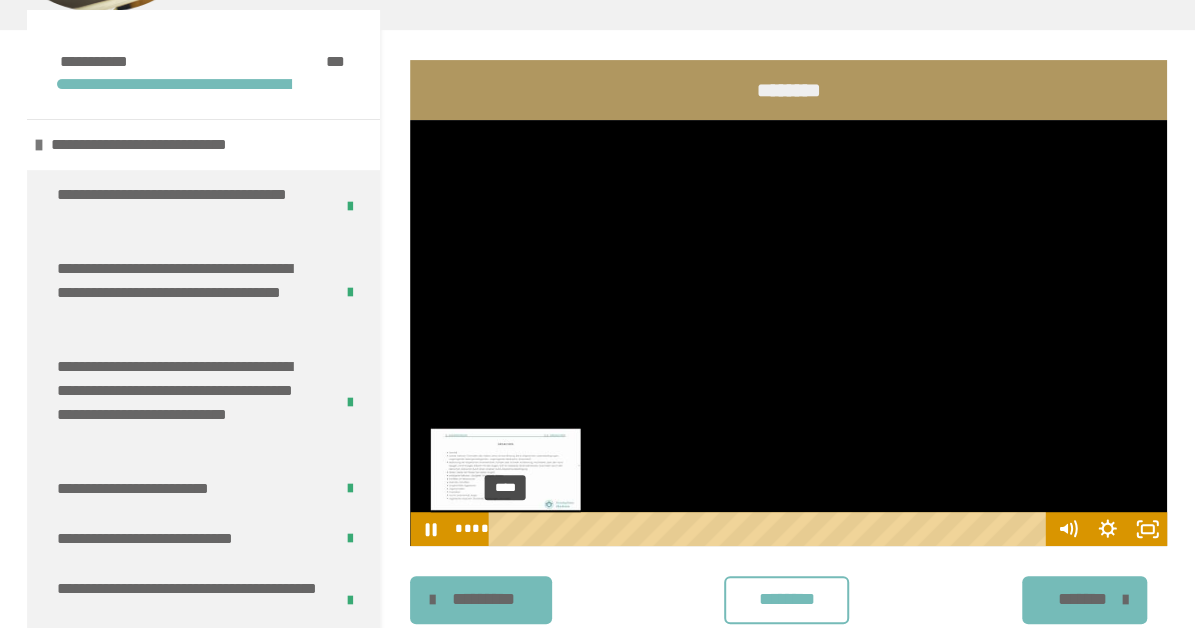click on "****" at bounding box center [770, 529] 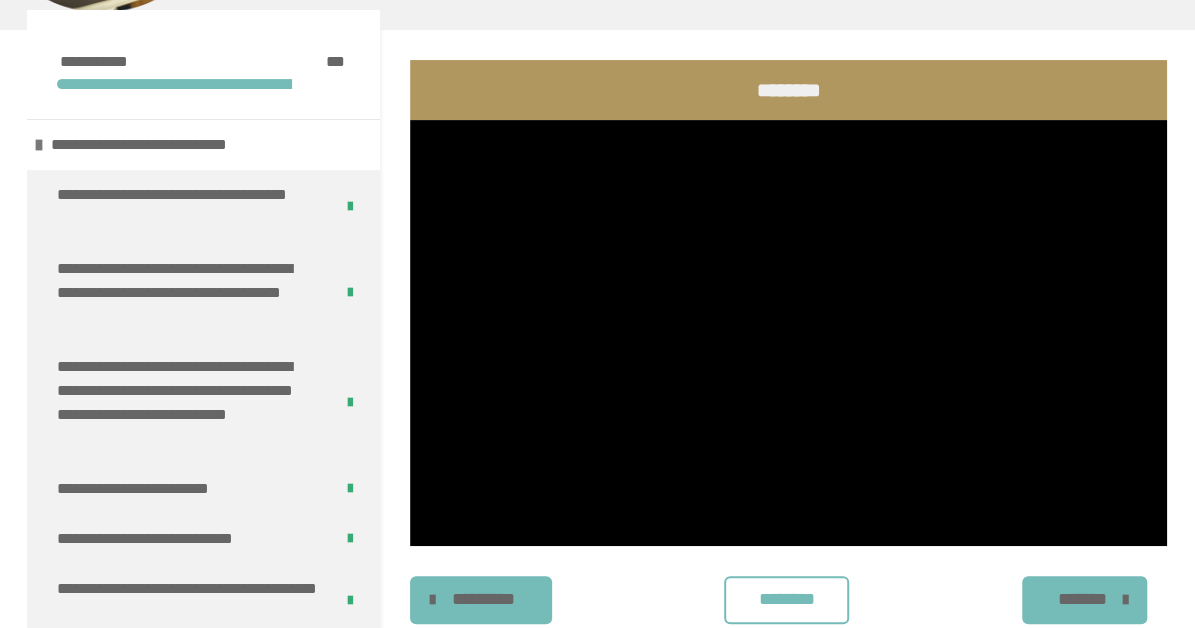 click at bounding box center [788, 333] 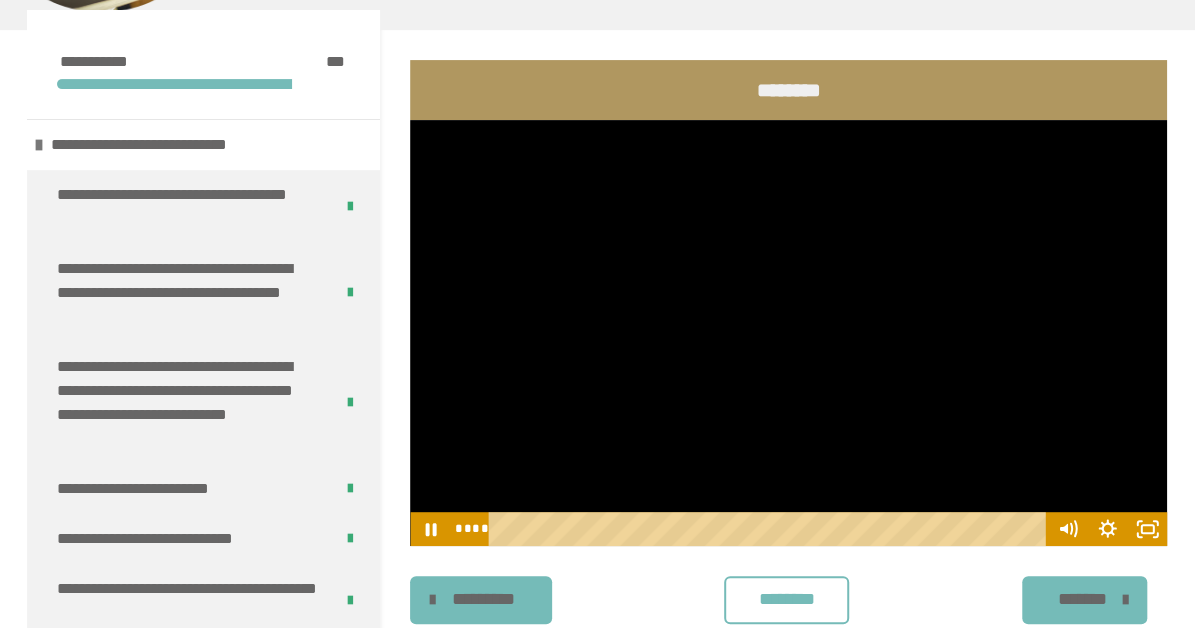 click at bounding box center [788, 333] 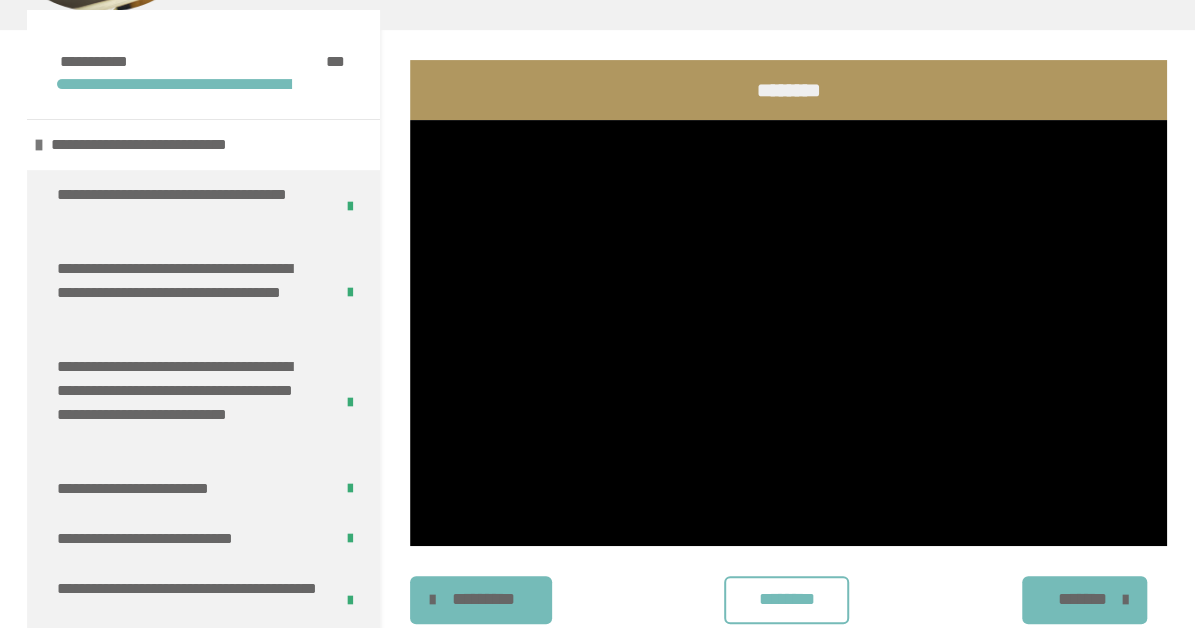 click at bounding box center [788, 333] 